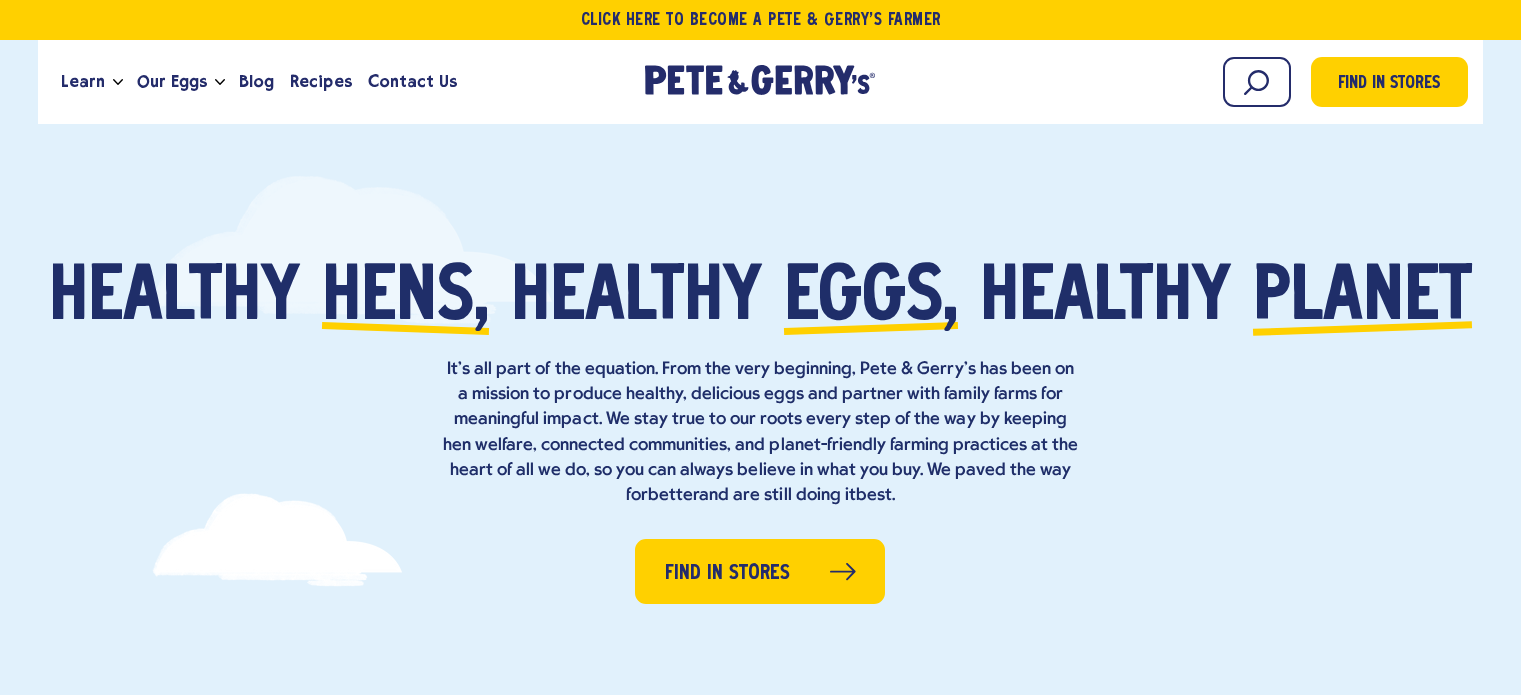 scroll, scrollTop: 0, scrollLeft: 0, axis: both 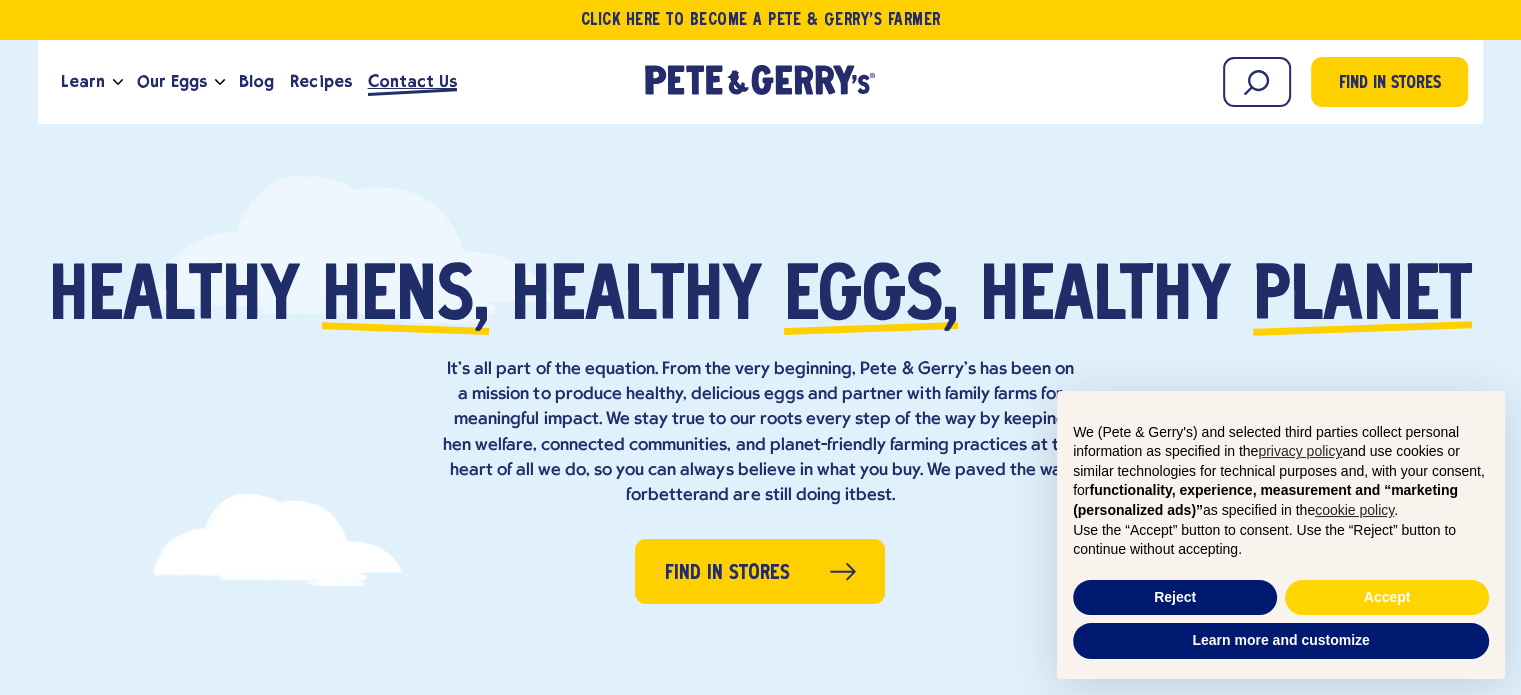 click on "Contact Us" at bounding box center [412, 81] 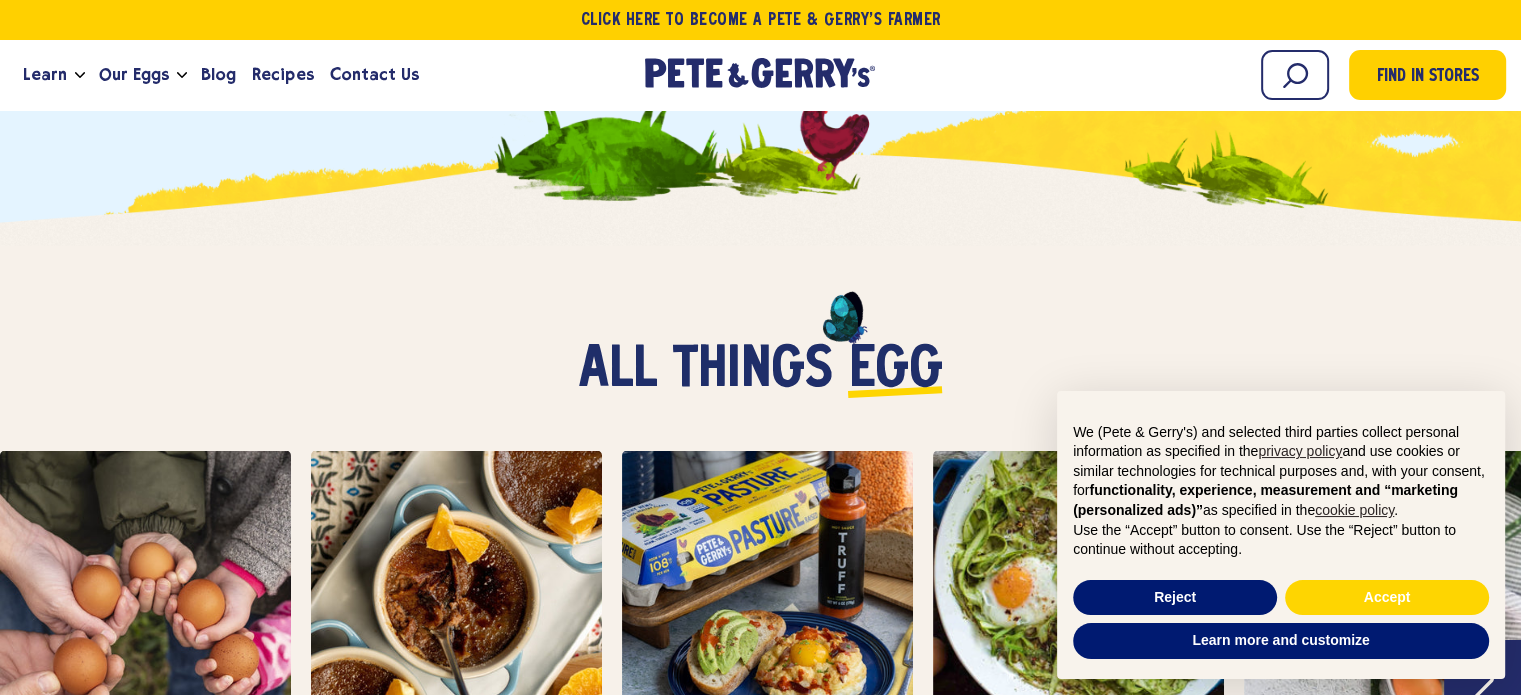 scroll, scrollTop: 0, scrollLeft: 0, axis: both 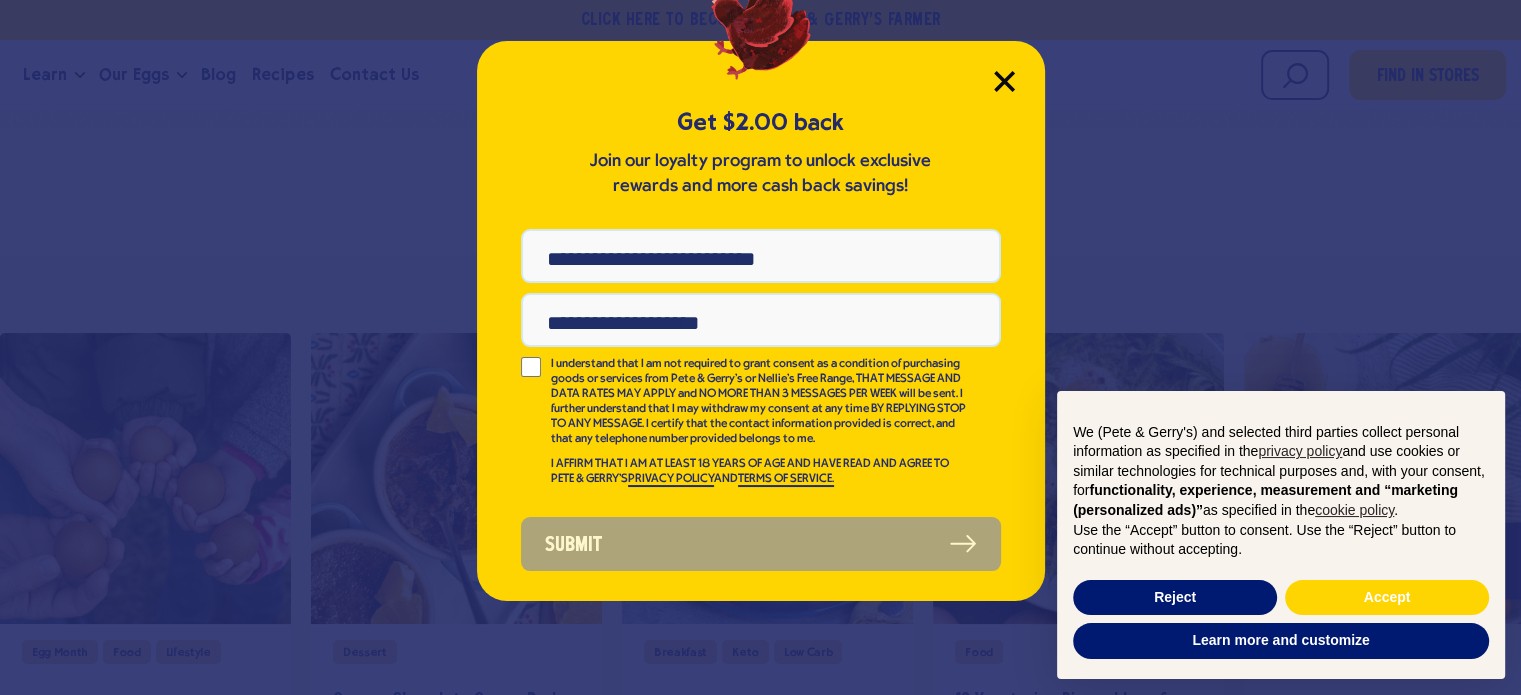 click 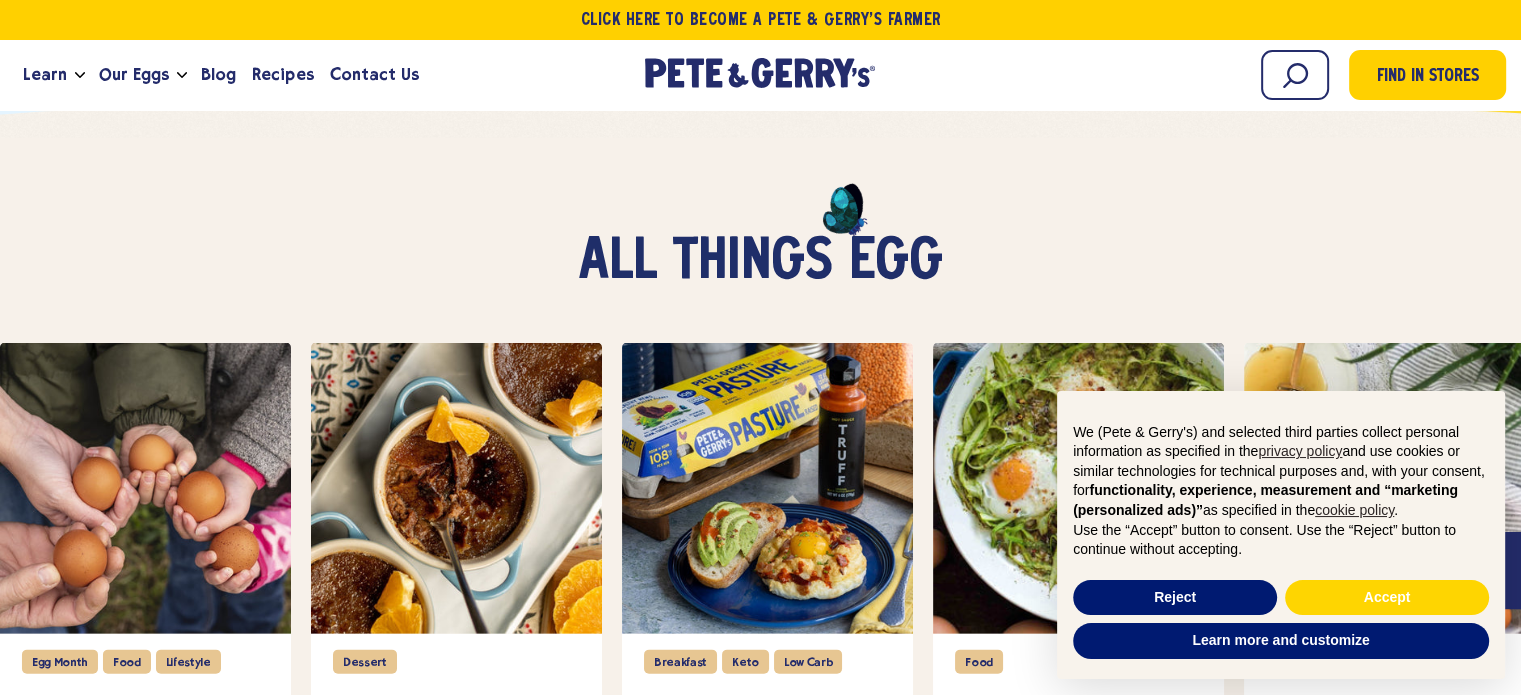 scroll, scrollTop: 4216, scrollLeft: 0, axis: vertical 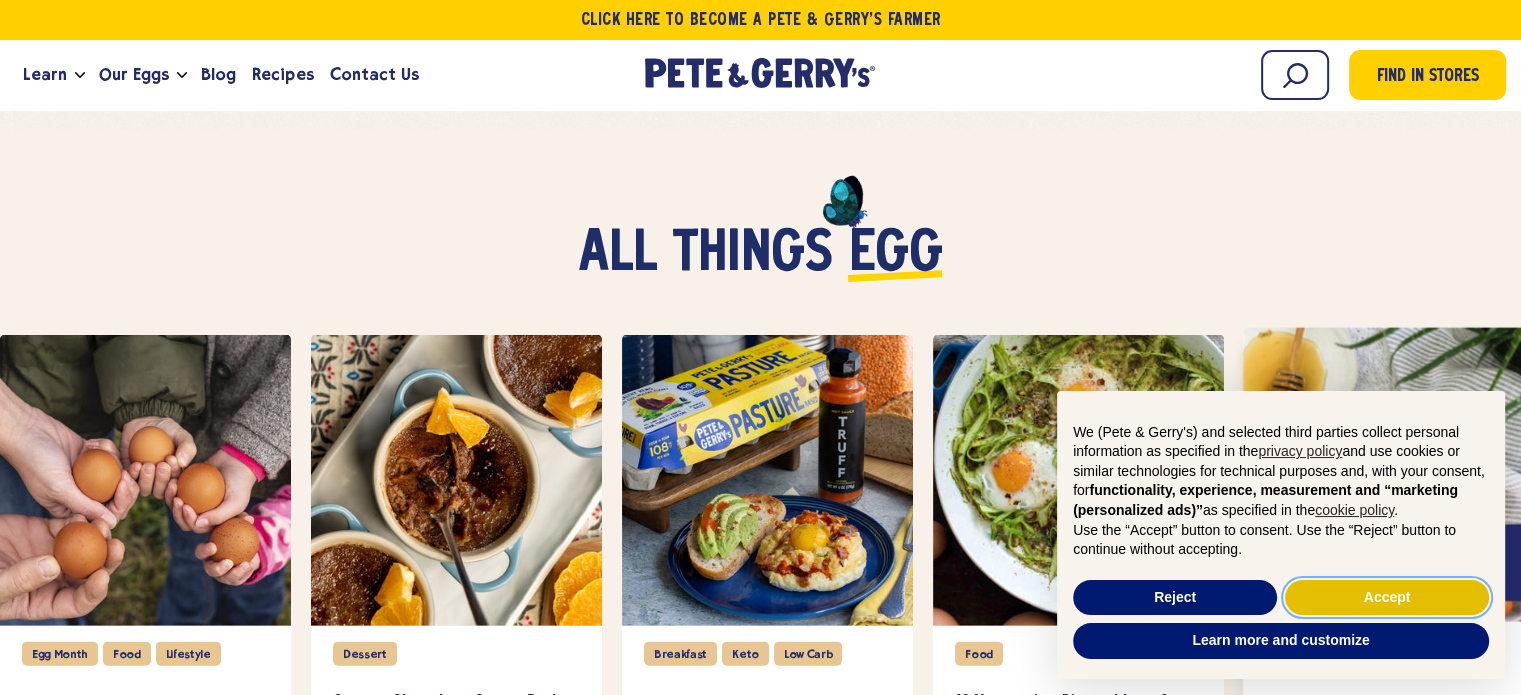 click on "Accept" at bounding box center [1387, 598] 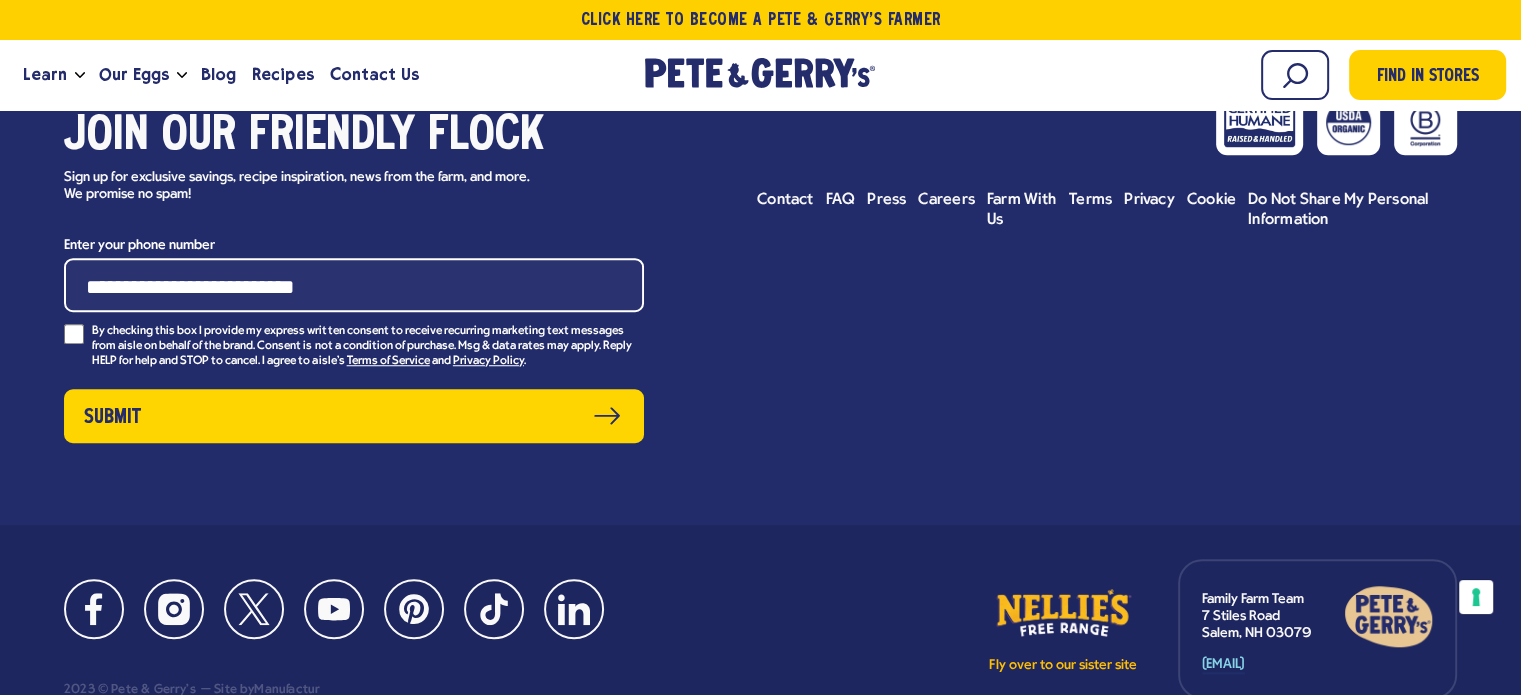 scroll, scrollTop: 9208, scrollLeft: 0, axis: vertical 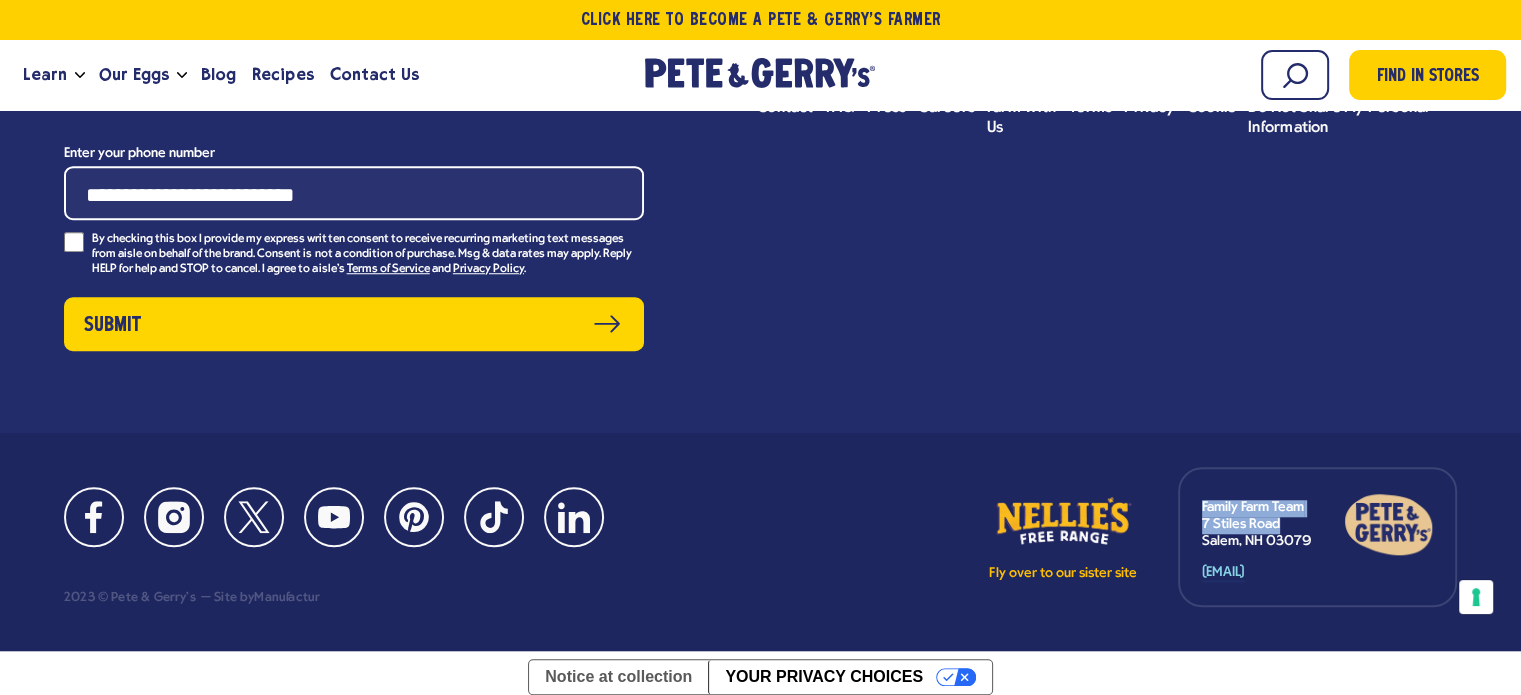 drag, startPoint x: 1202, startPoint y: 503, endPoint x: 1273, endPoint y: 511, distance: 71.44928 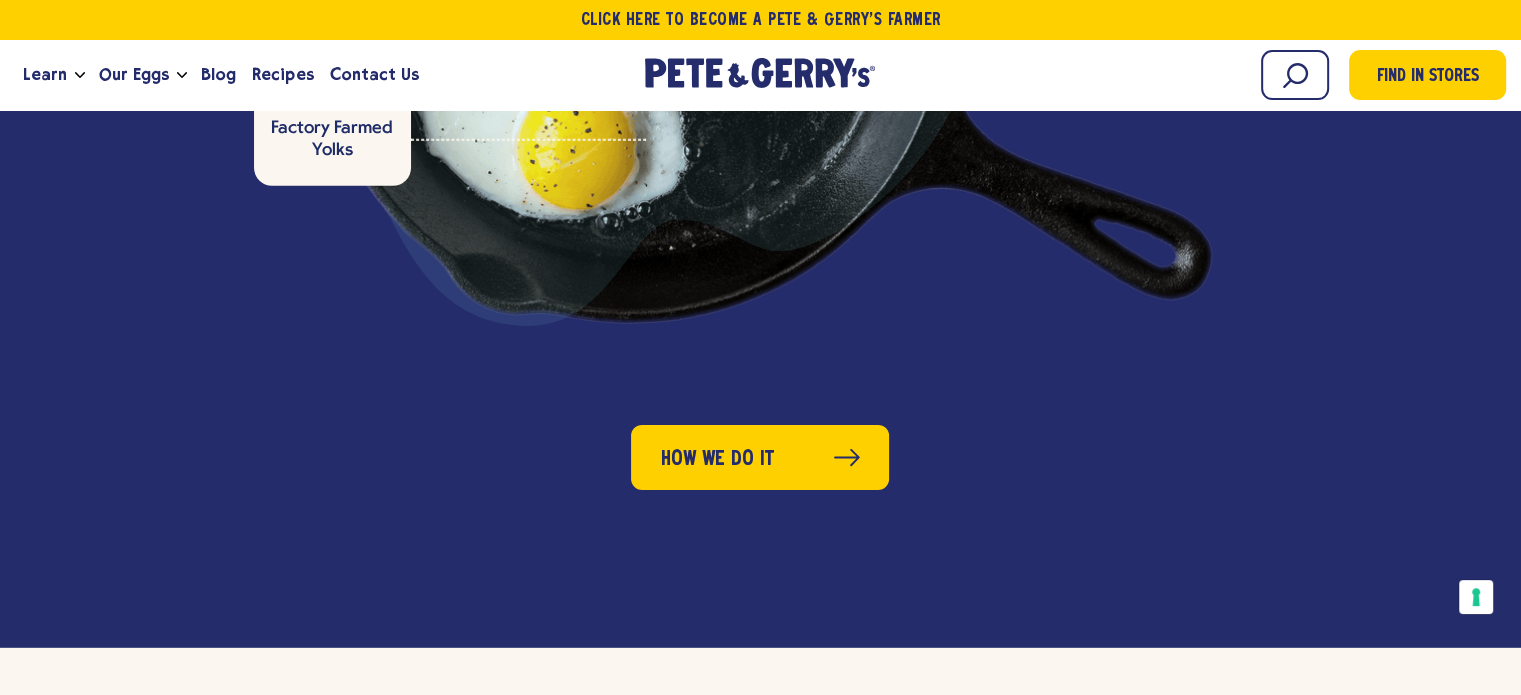 scroll, scrollTop: 5908, scrollLeft: 0, axis: vertical 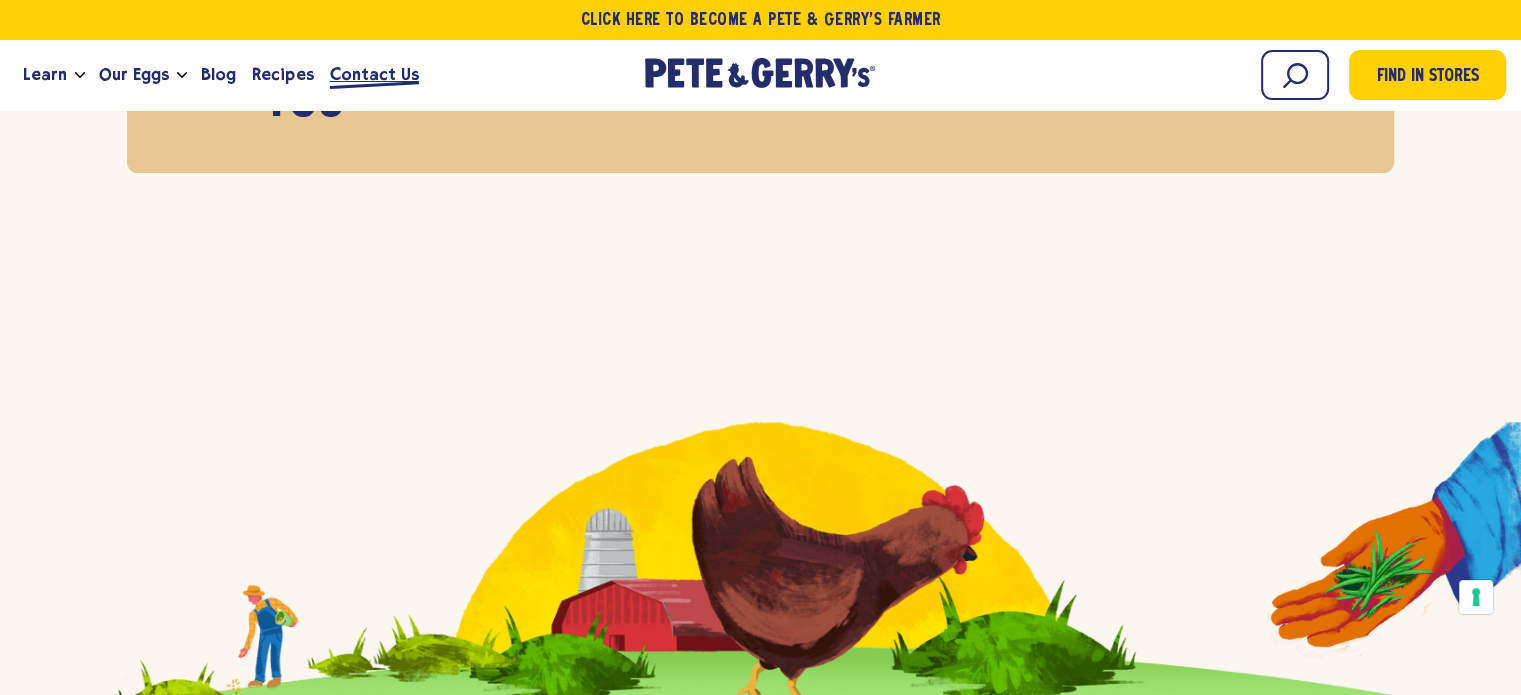 click on "Contact Us" at bounding box center (374, 74) 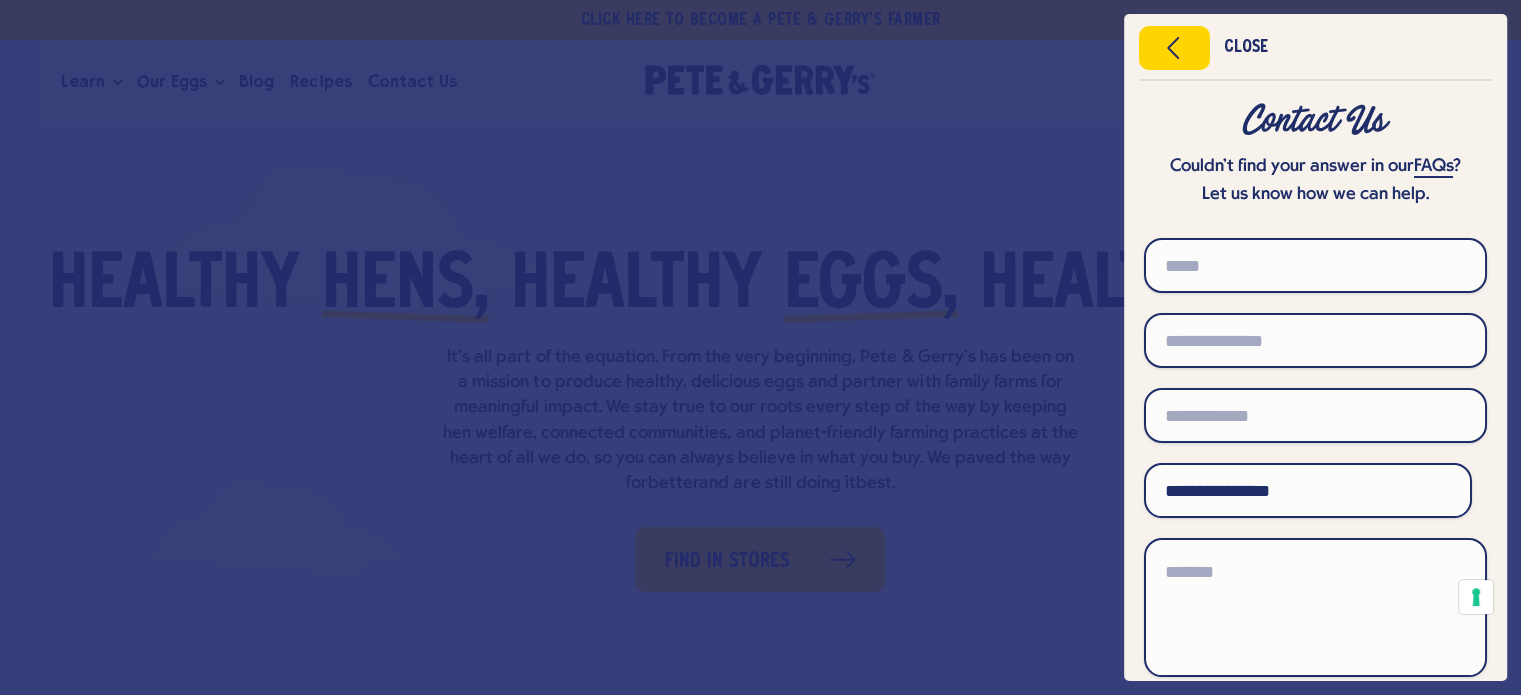 scroll, scrollTop: 0, scrollLeft: 0, axis: both 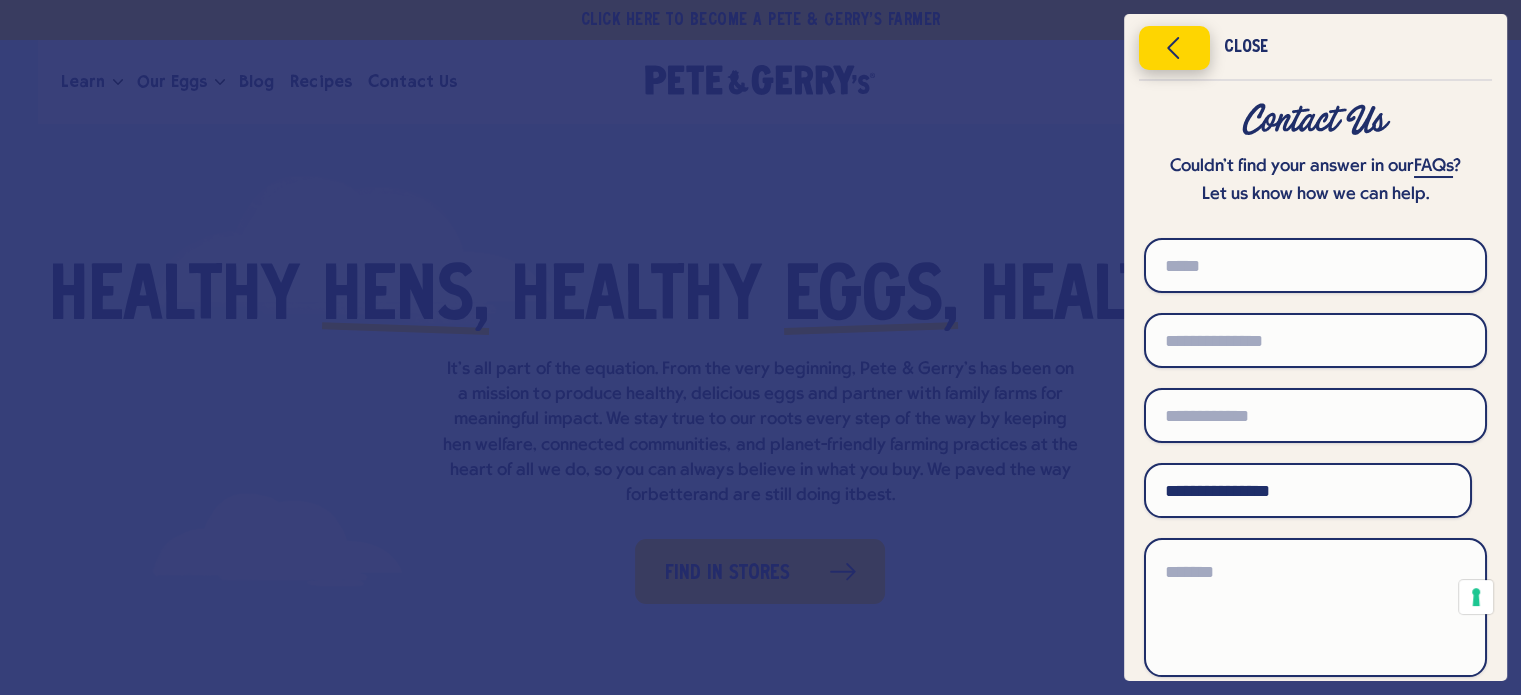 click 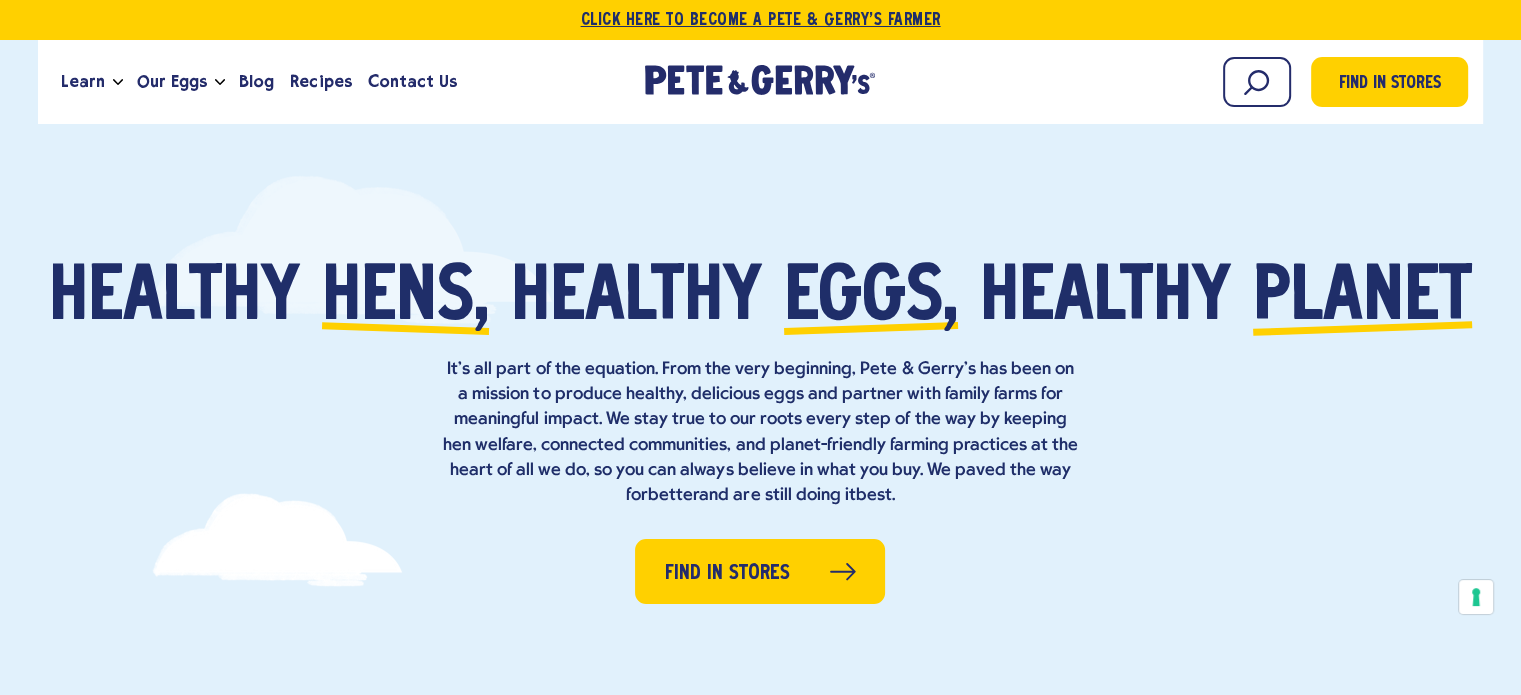 click on "Click Here To Become a Pete & Gerry’s Farmer" at bounding box center (760, 20) 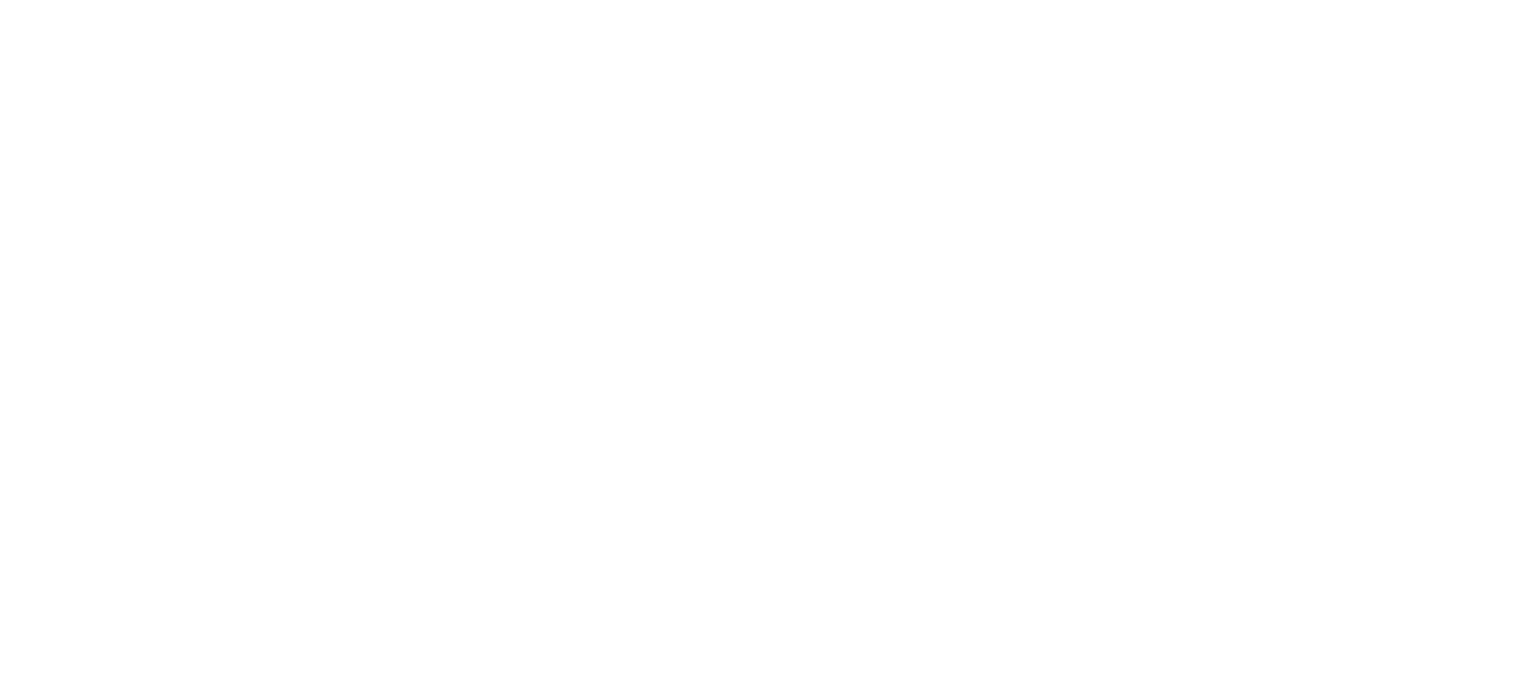 scroll, scrollTop: 0, scrollLeft: 0, axis: both 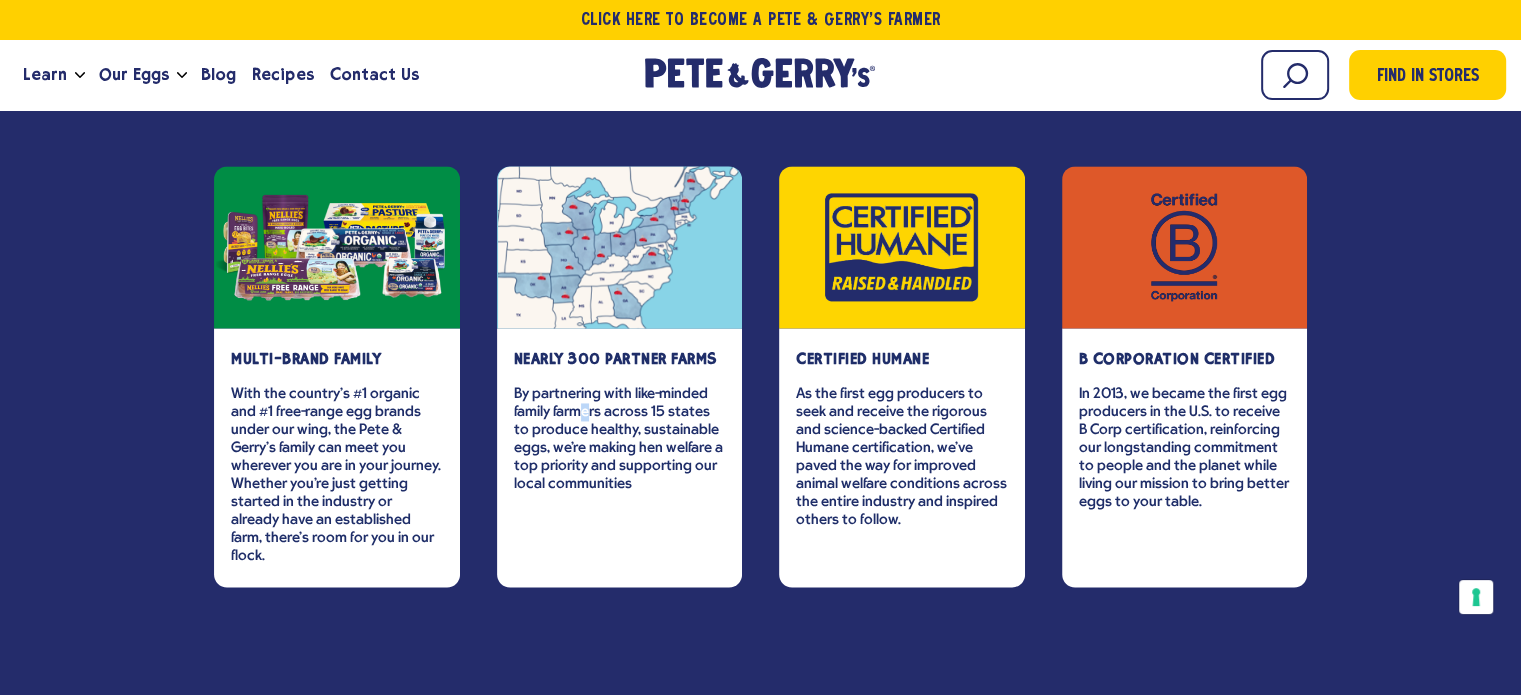 click on "By partnering with like-minded family farmers across 15 states to produce healthy, sustainable eggs, we're making hen welfare a top priority and supporting our local communities" at bounding box center (620, 439) 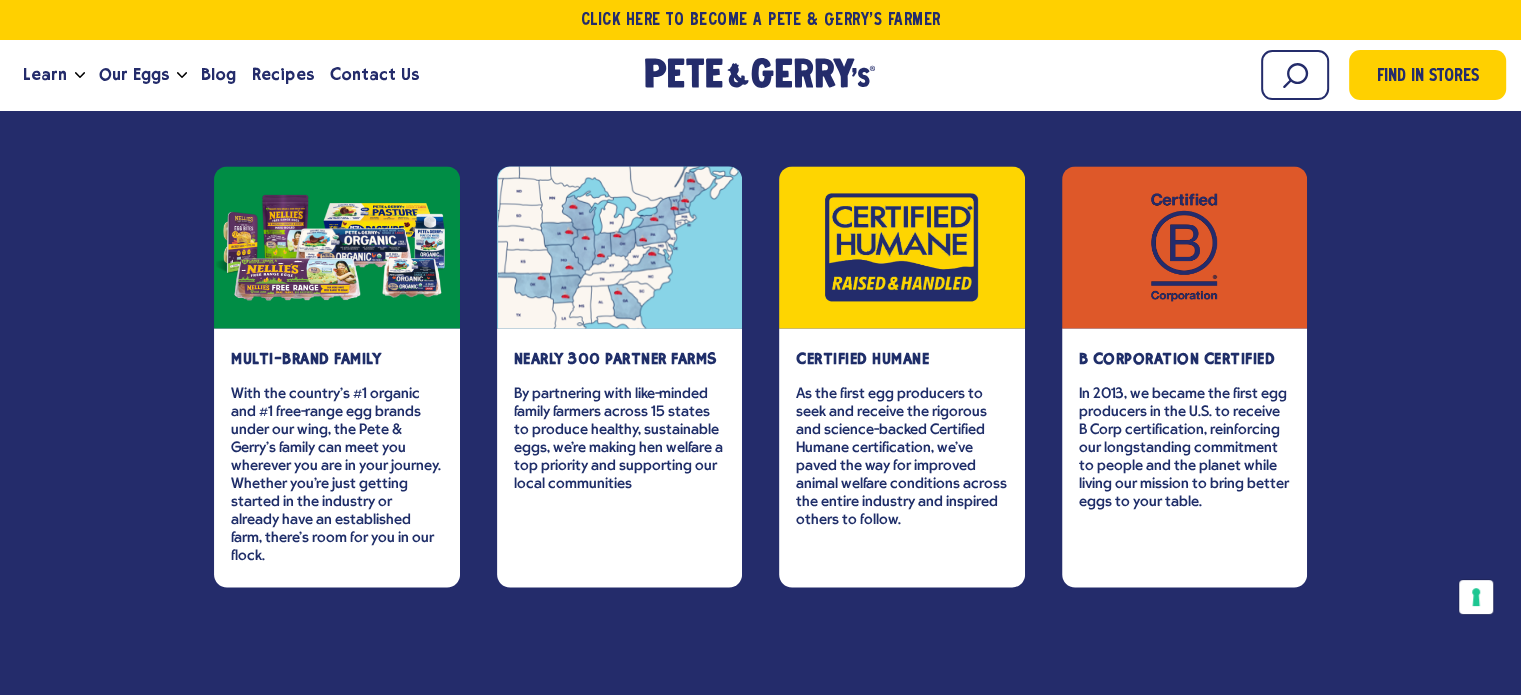 click at bounding box center [620, 247] 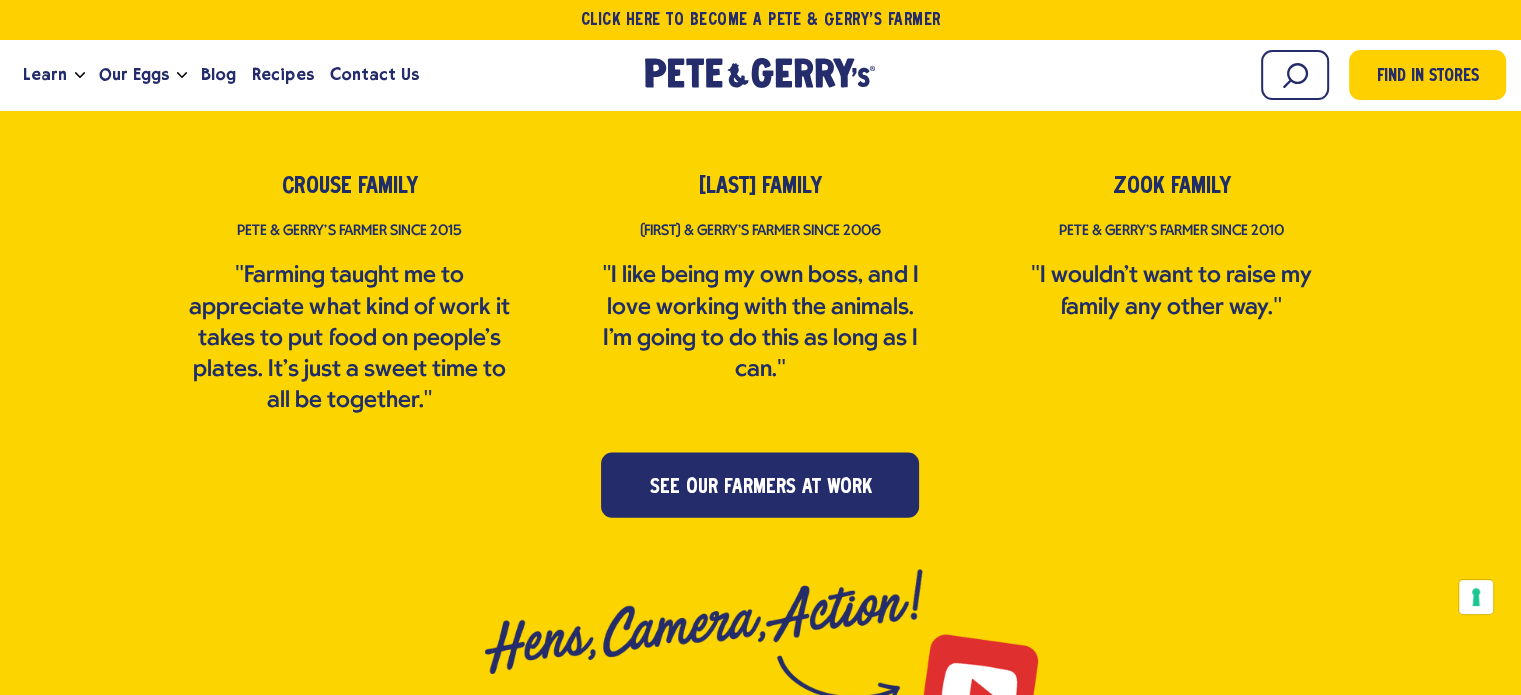 scroll, scrollTop: 4100, scrollLeft: 0, axis: vertical 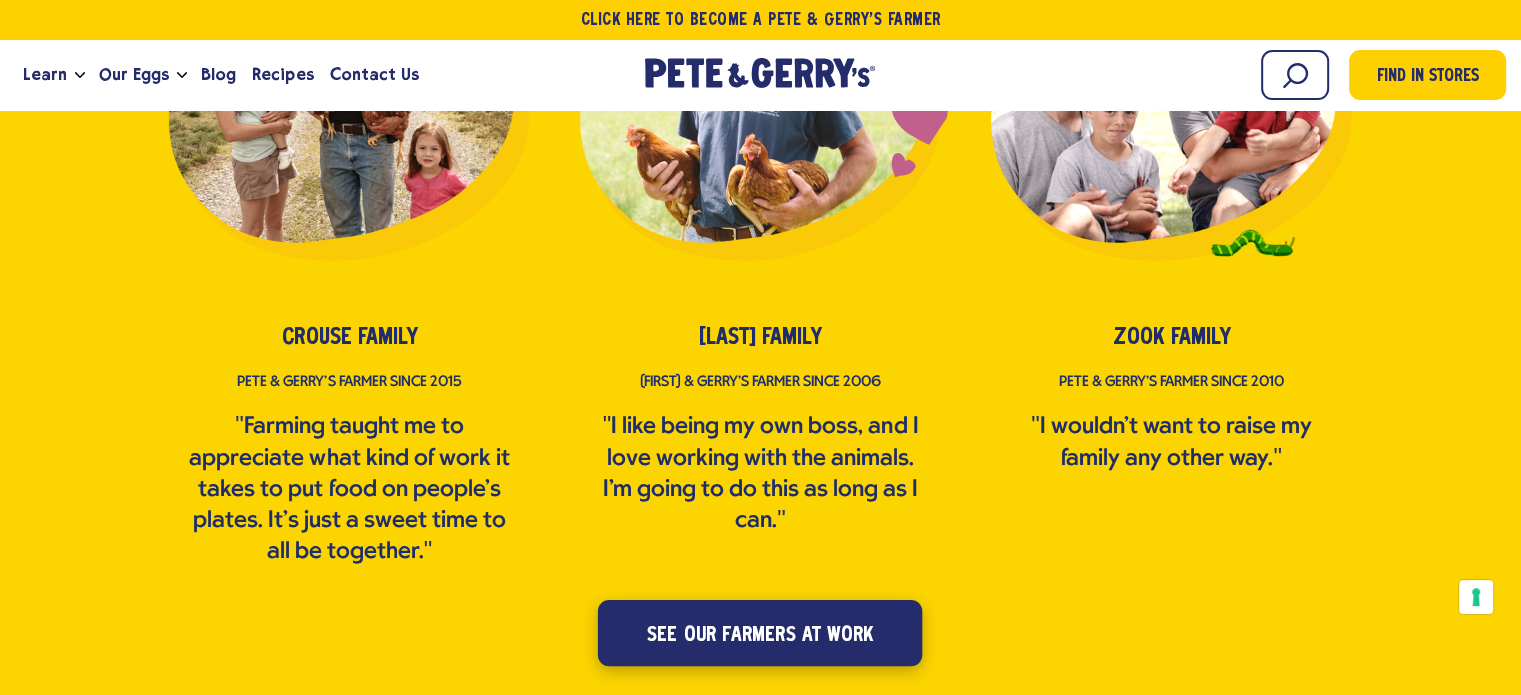 click on "see our farmers at work" at bounding box center [760, 634] 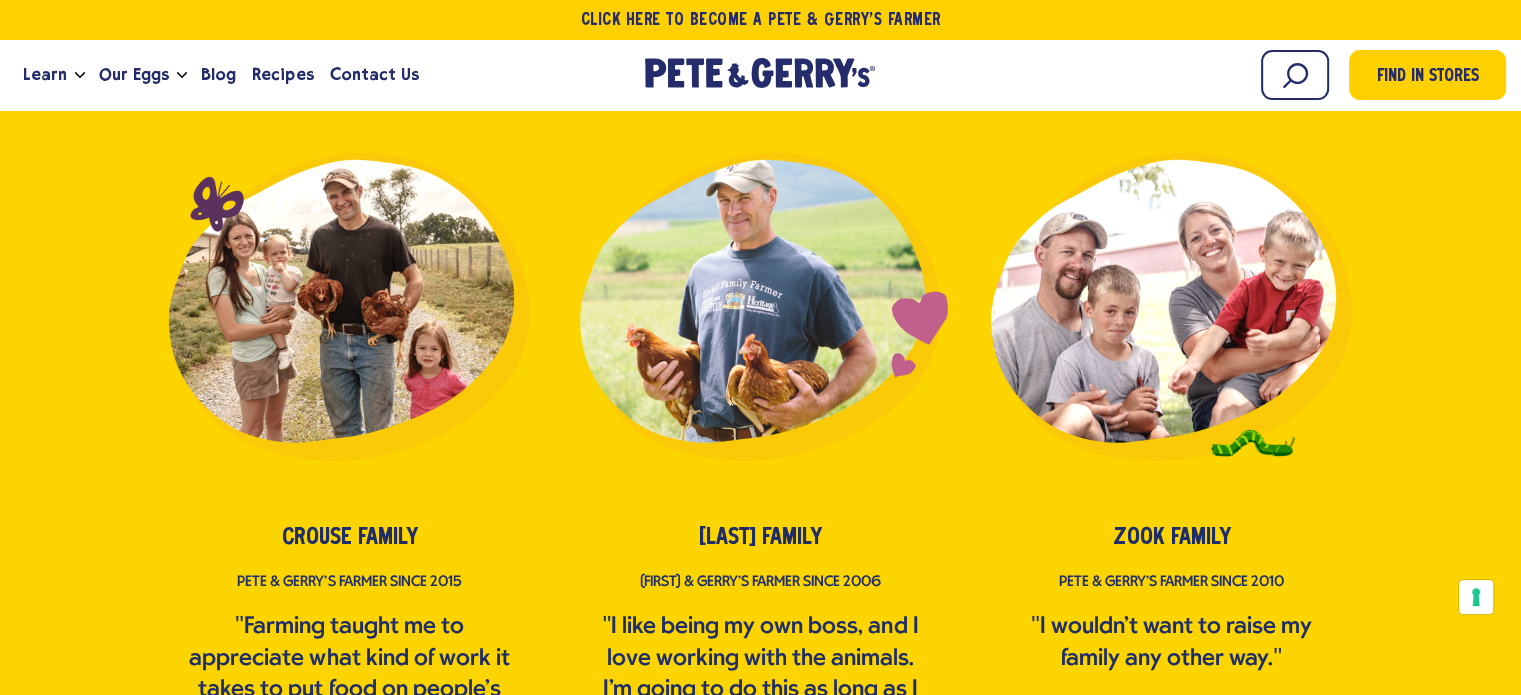 scroll, scrollTop: 4100, scrollLeft: 0, axis: vertical 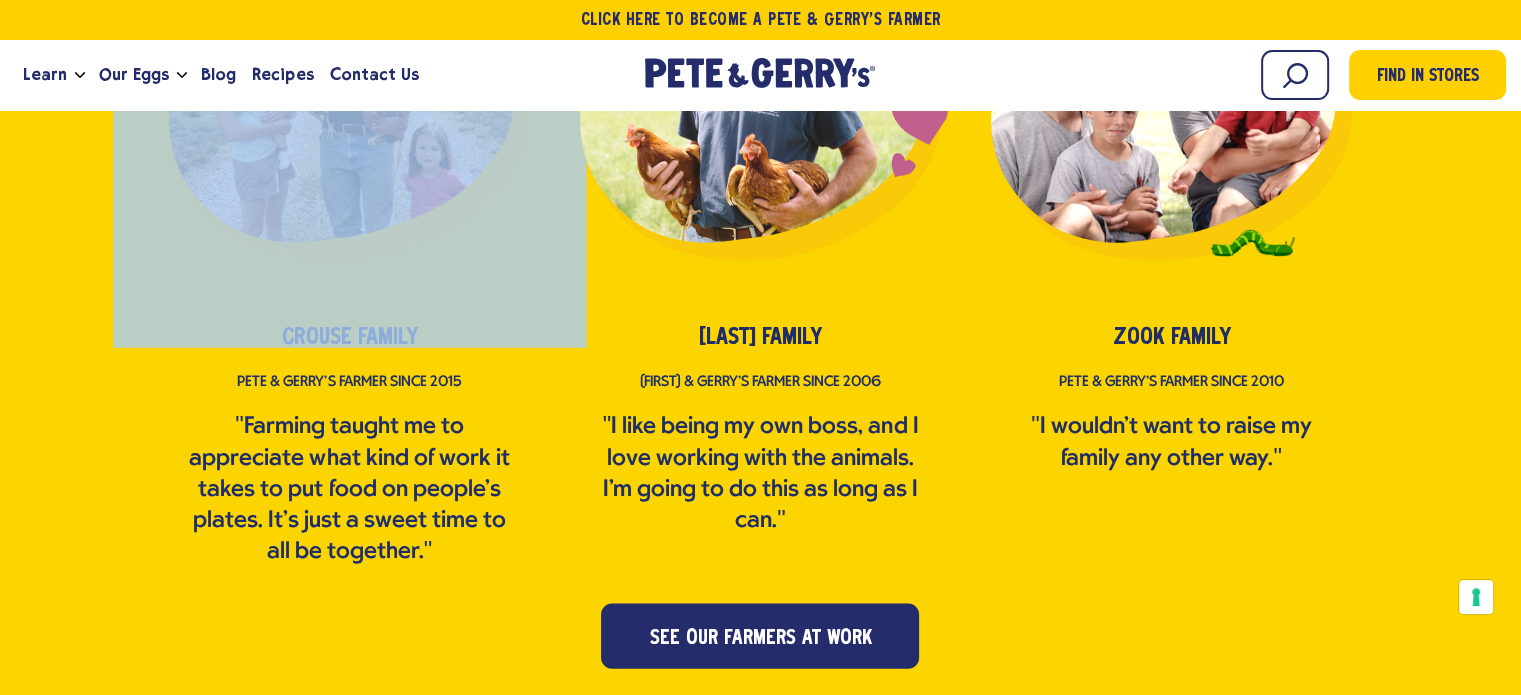 drag, startPoint x: 445, startPoint y: 318, endPoint x: 816, endPoint y: 346, distance: 372.0551 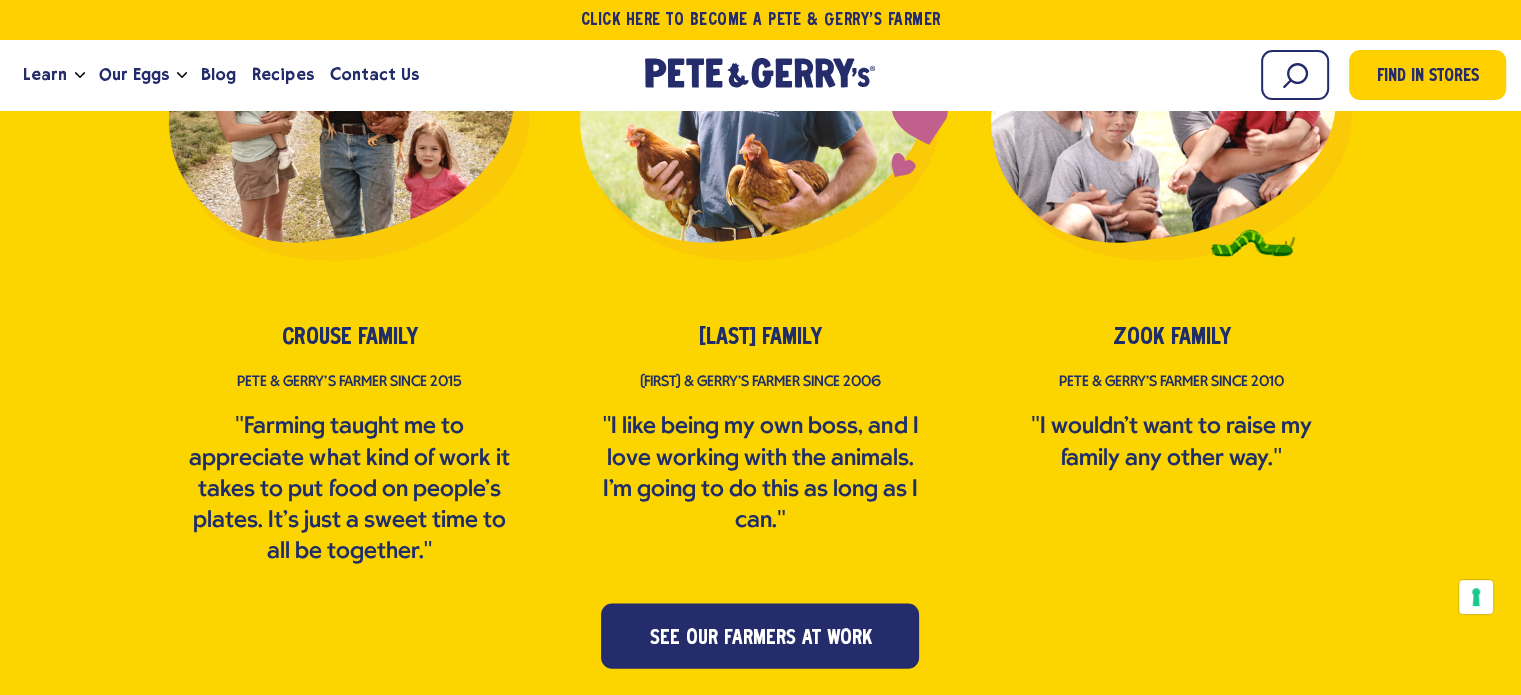 click at bounding box center (760, 113) 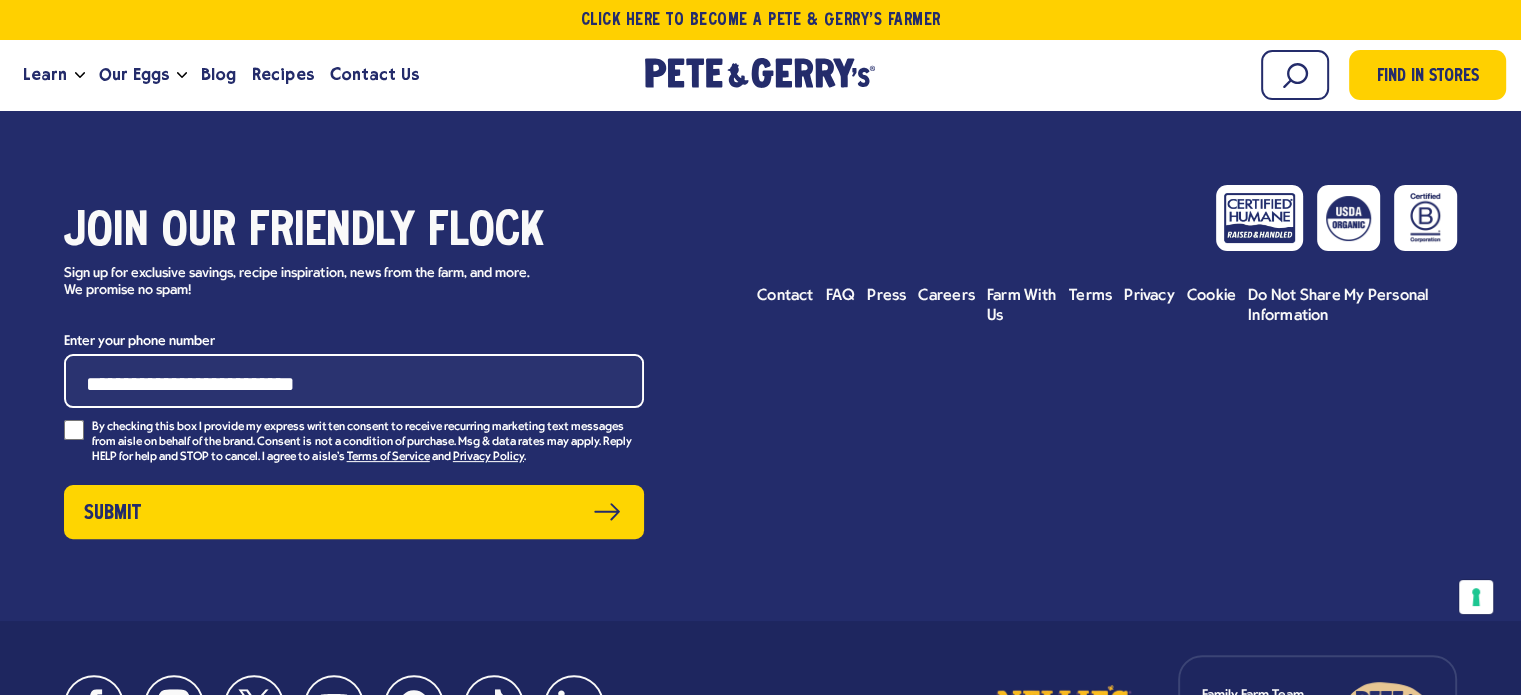 scroll, scrollTop: 8206, scrollLeft: 0, axis: vertical 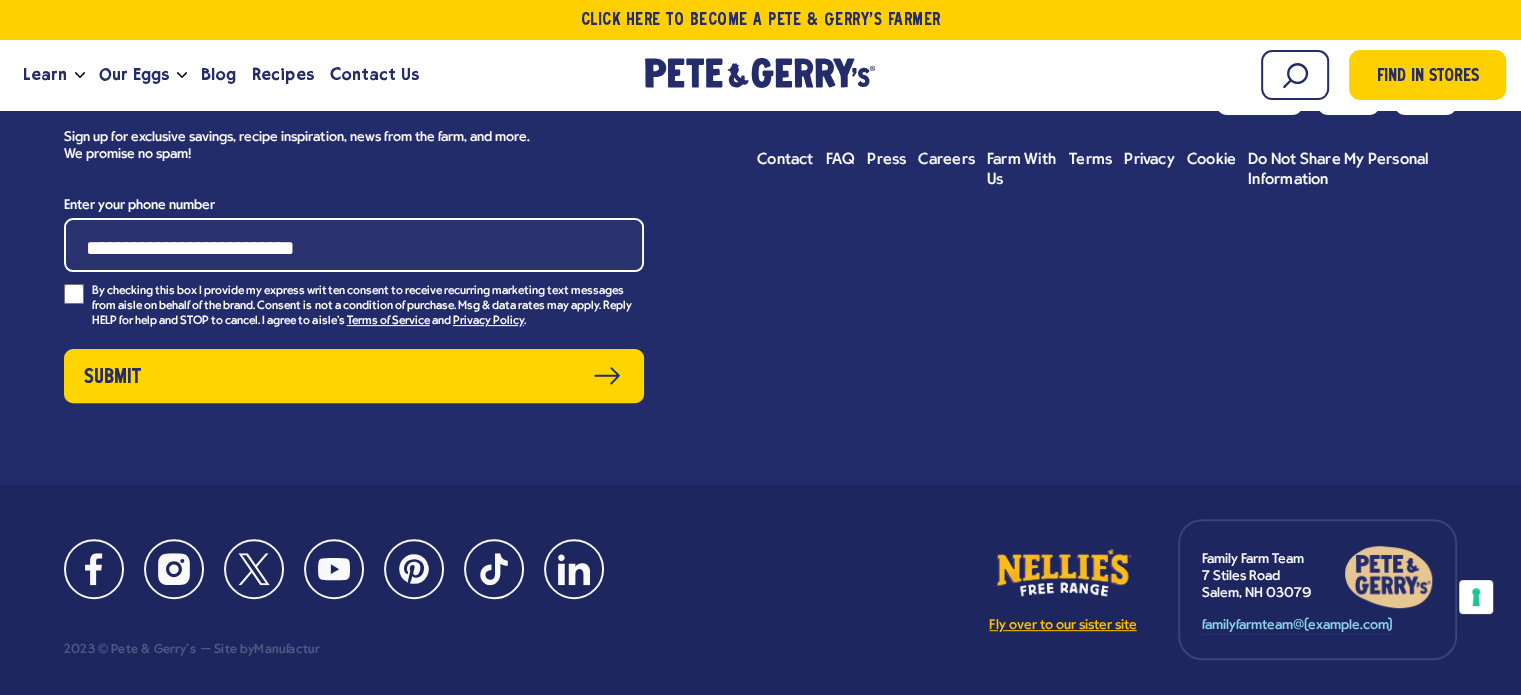 click on "Fly over to our sister site" at bounding box center (1063, 626) 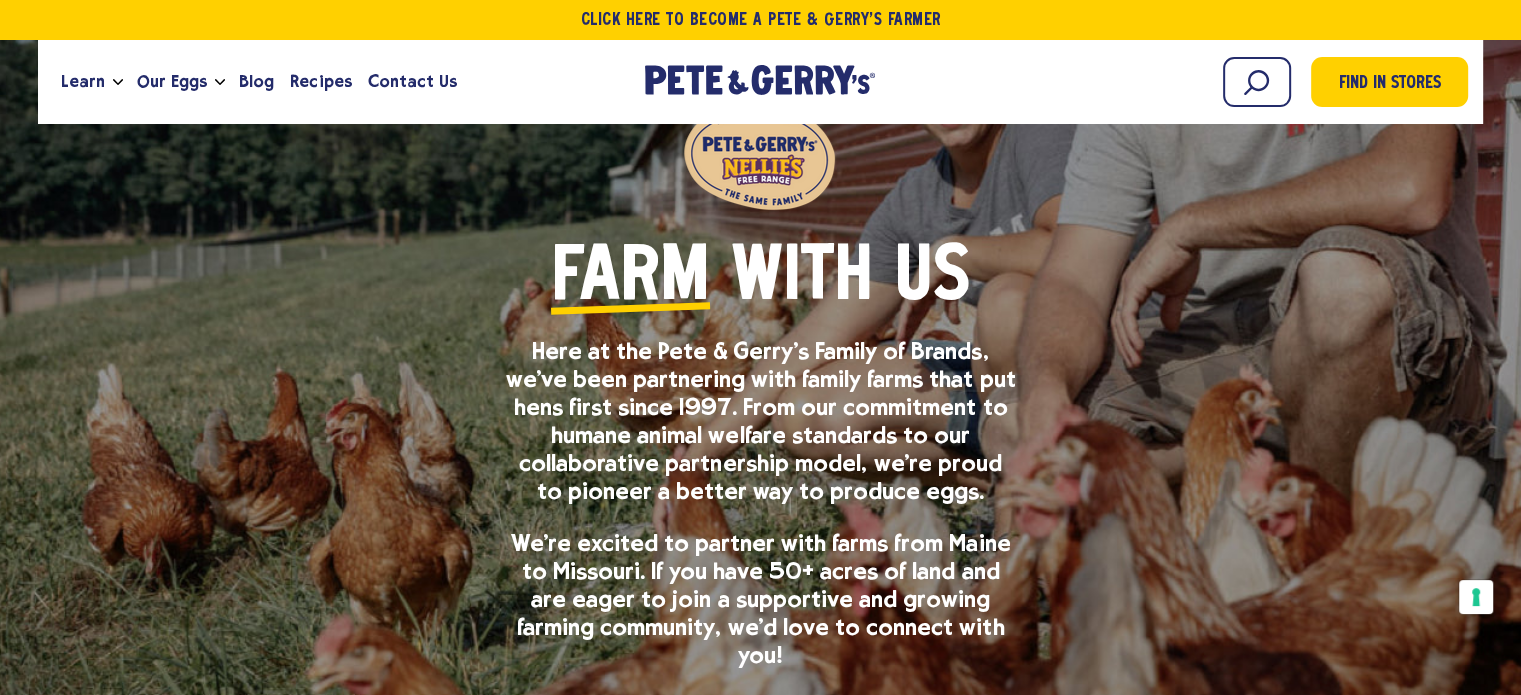 scroll, scrollTop: 0, scrollLeft: 0, axis: both 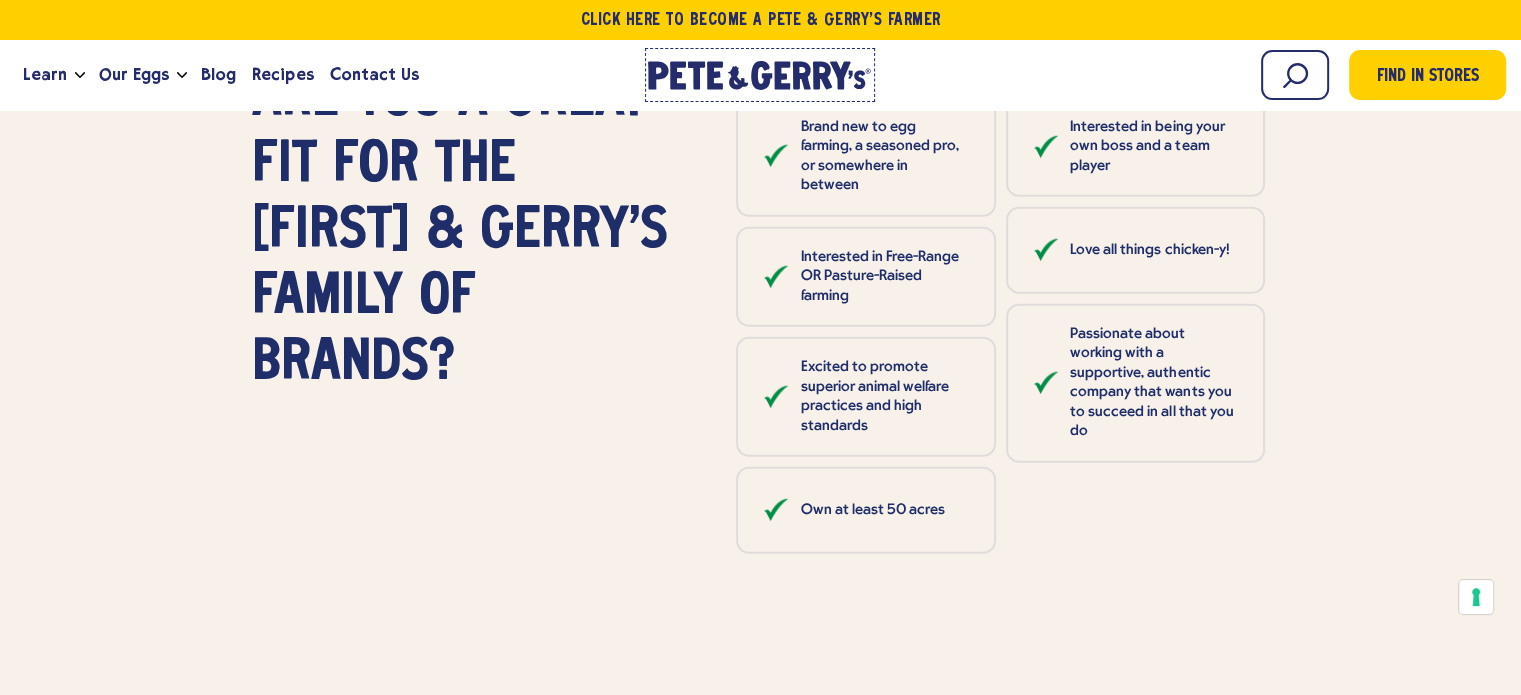 click on "Pete & Gerry's Homepage" 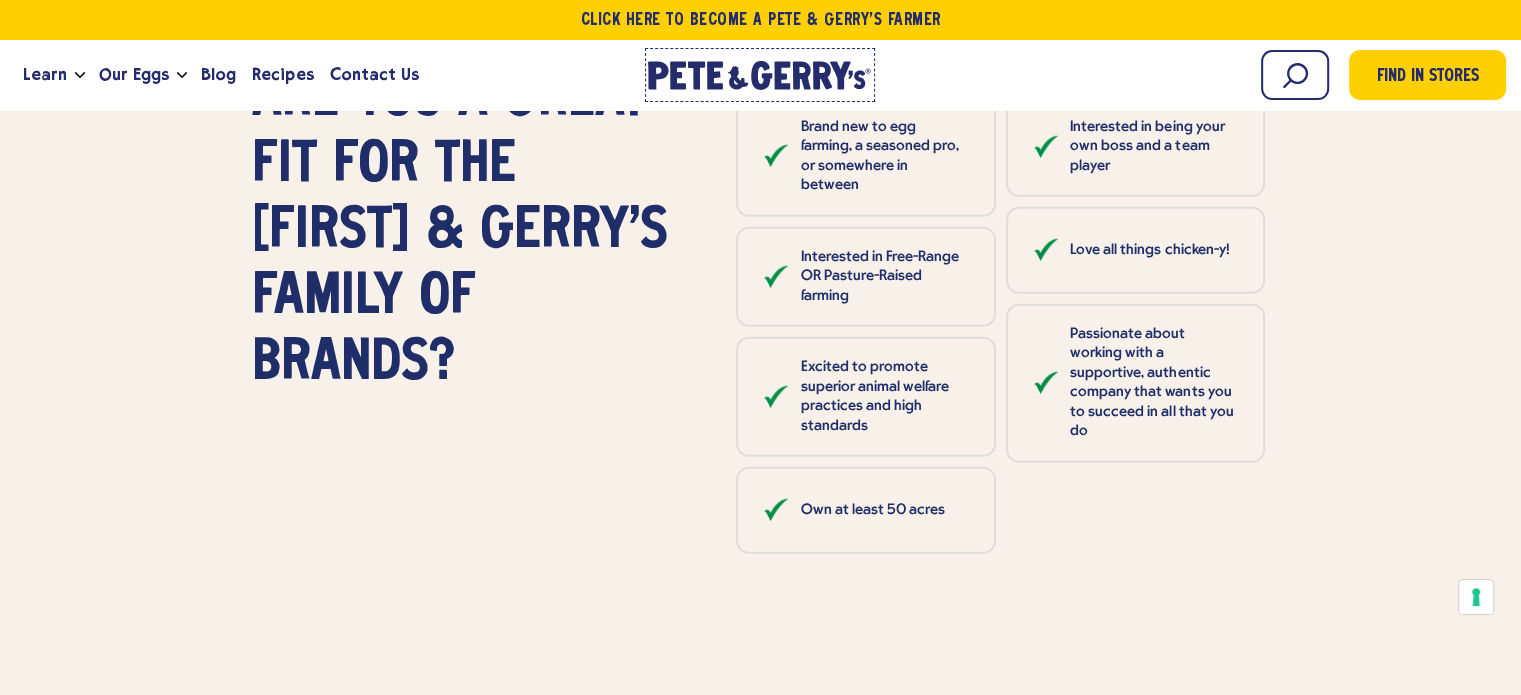 click on "Pete & Gerry's Homepage" 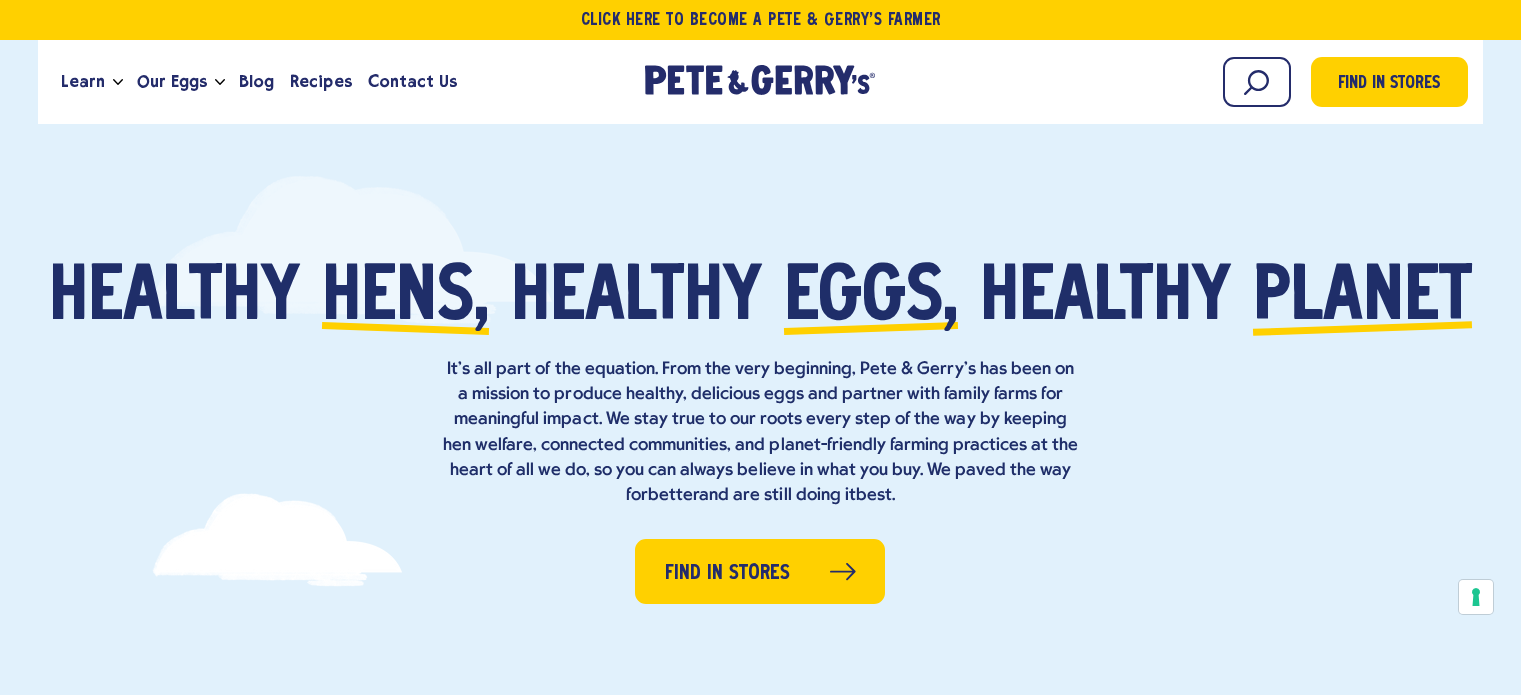 scroll, scrollTop: 0, scrollLeft: 0, axis: both 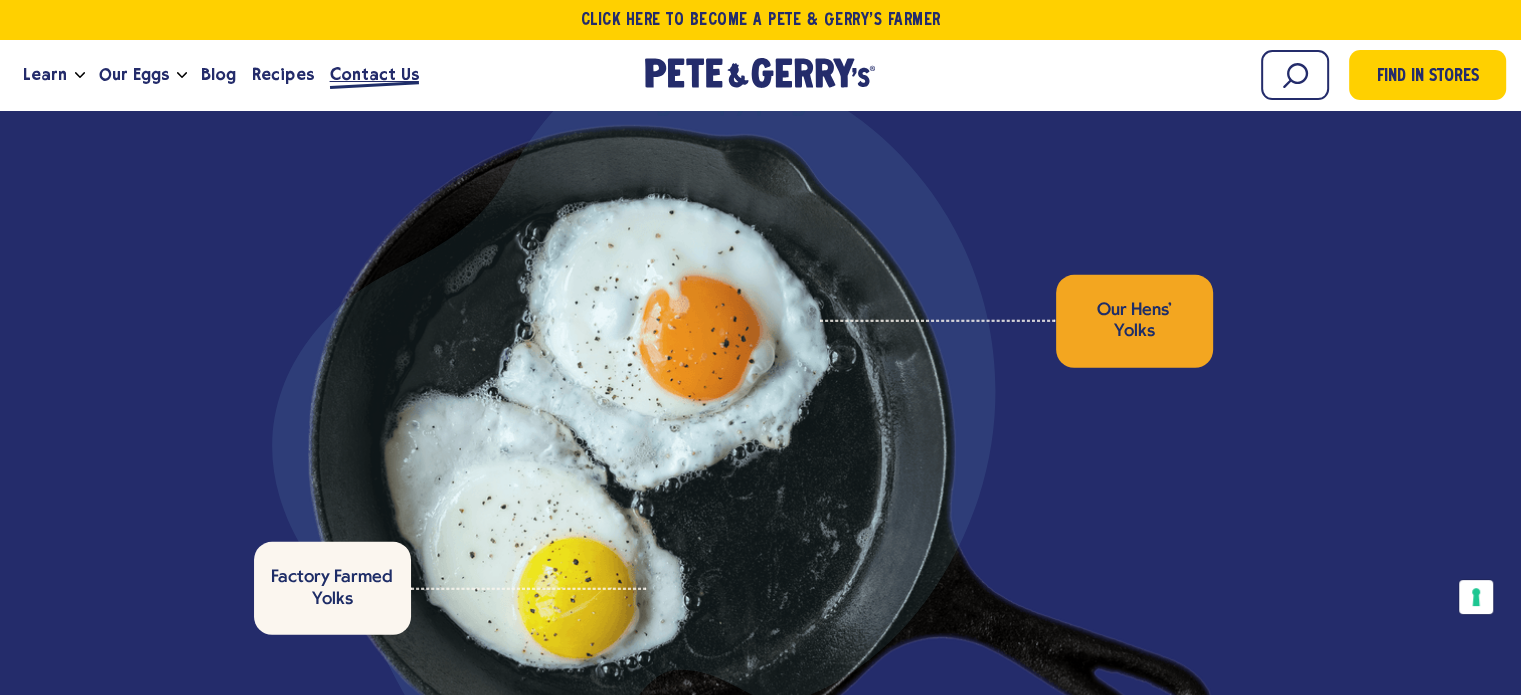 drag, startPoint x: 339, startPoint y: 79, endPoint x: 374, endPoint y: 80, distance: 35.014282 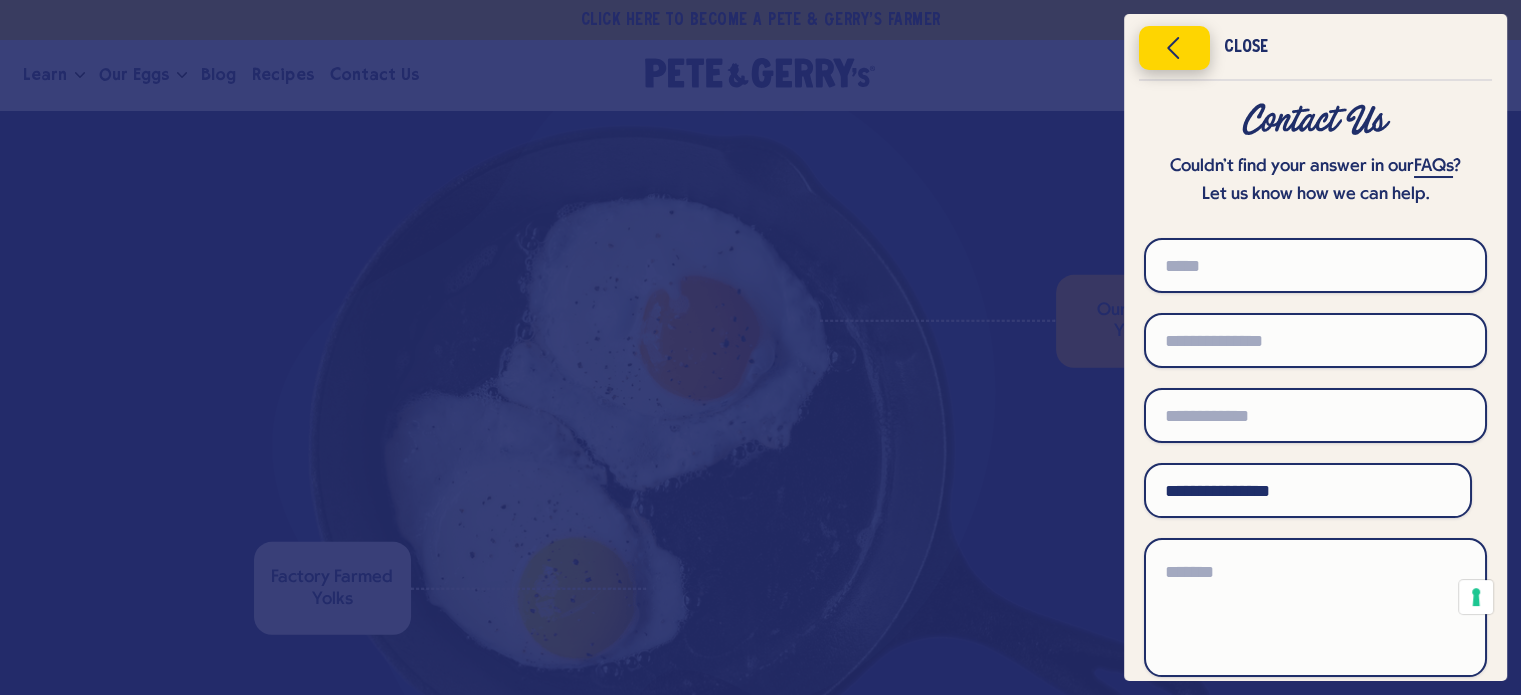click 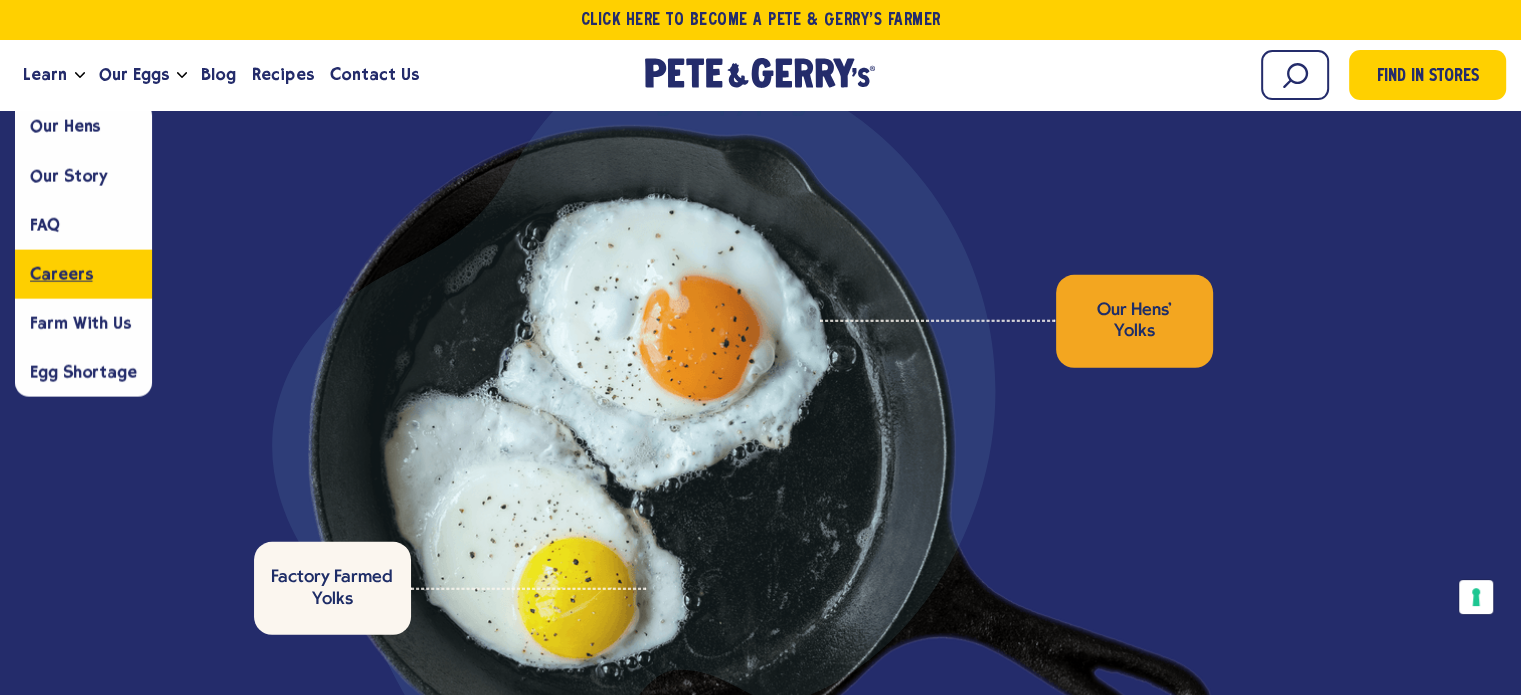 click on "Careers" at bounding box center [61, 273] 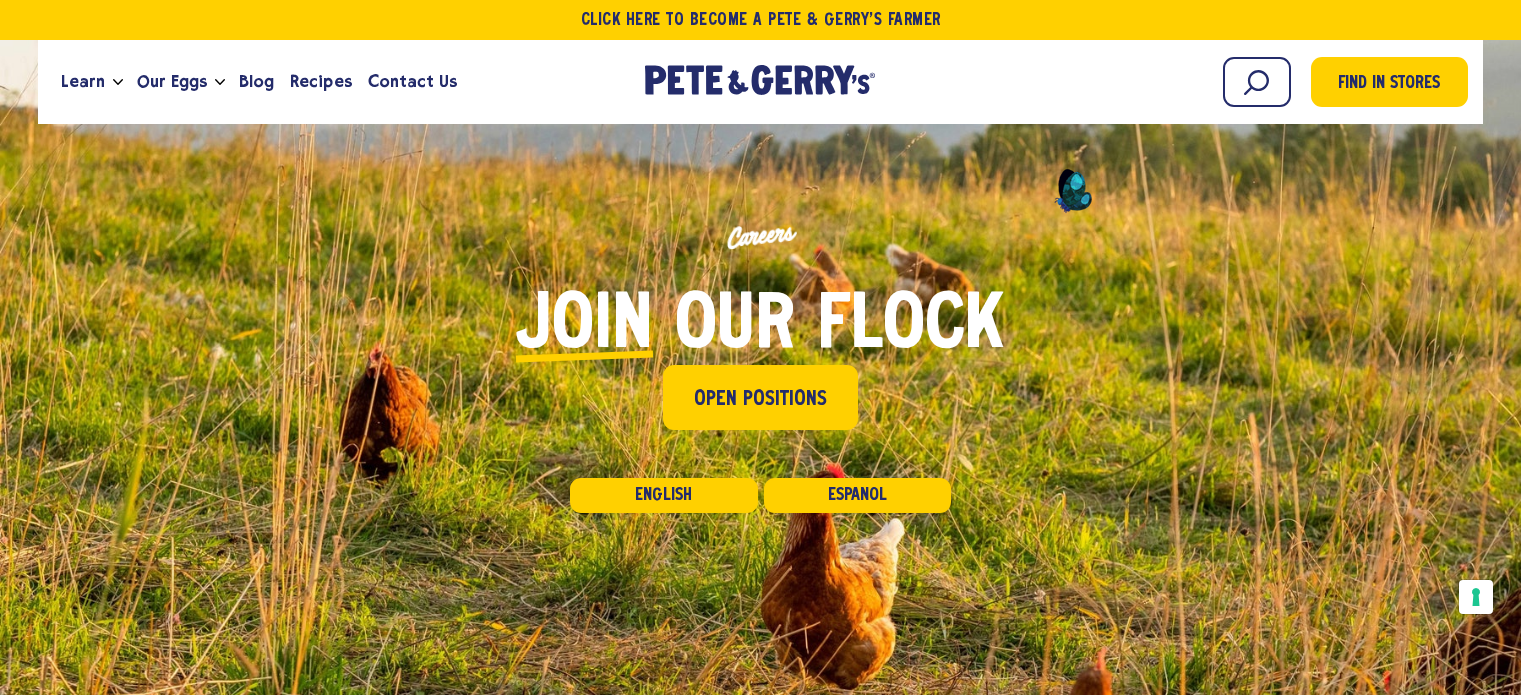 scroll, scrollTop: 0, scrollLeft: 0, axis: both 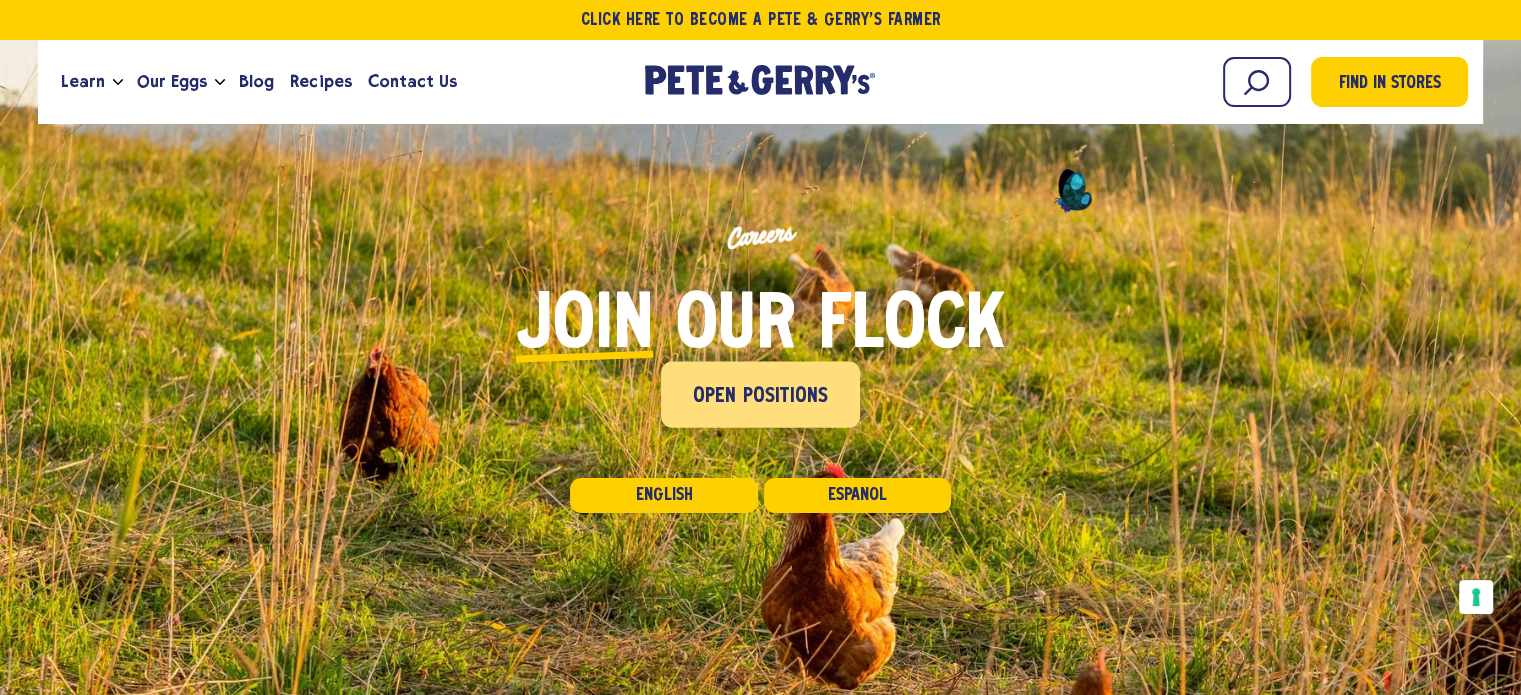 click on "Open Positions" at bounding box center [760, 394] 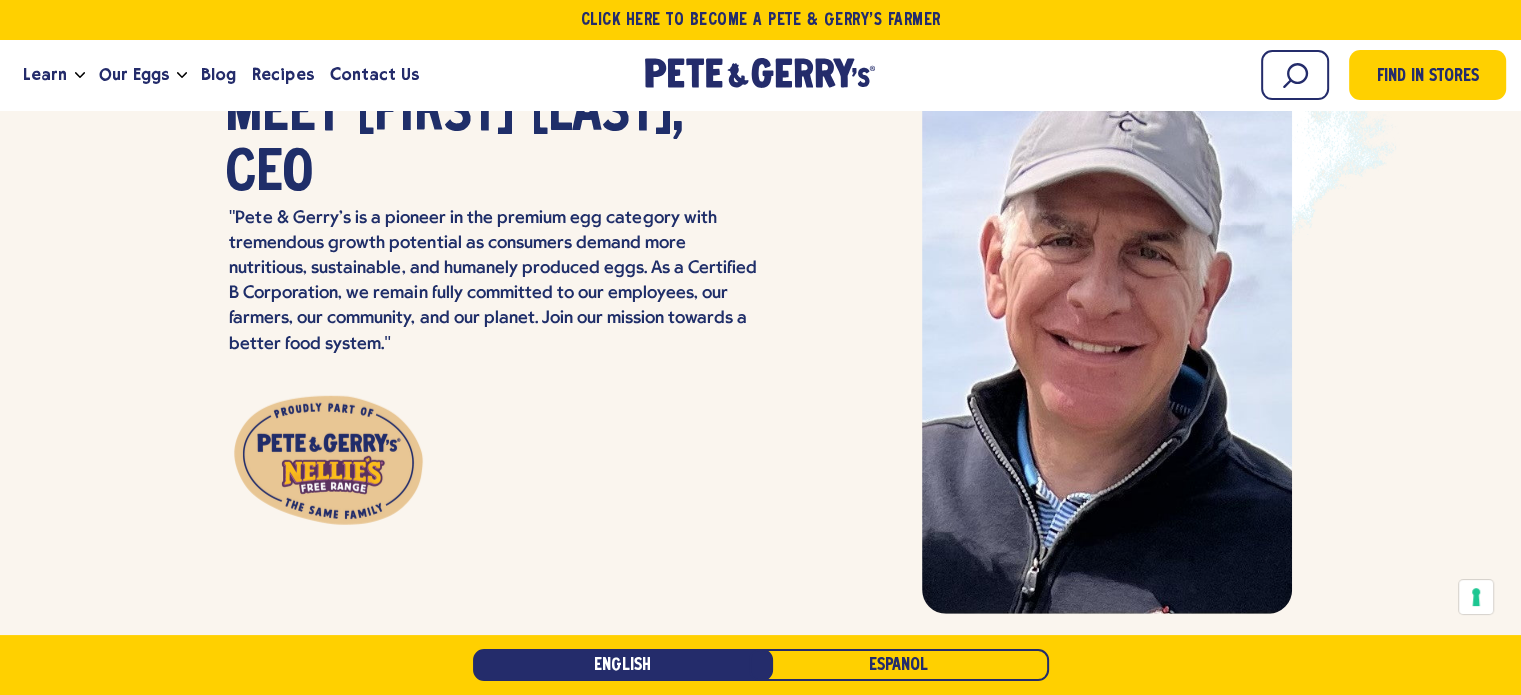 scroll, scrollTop: 5453, scrollLeft: 0, axis: vertical 